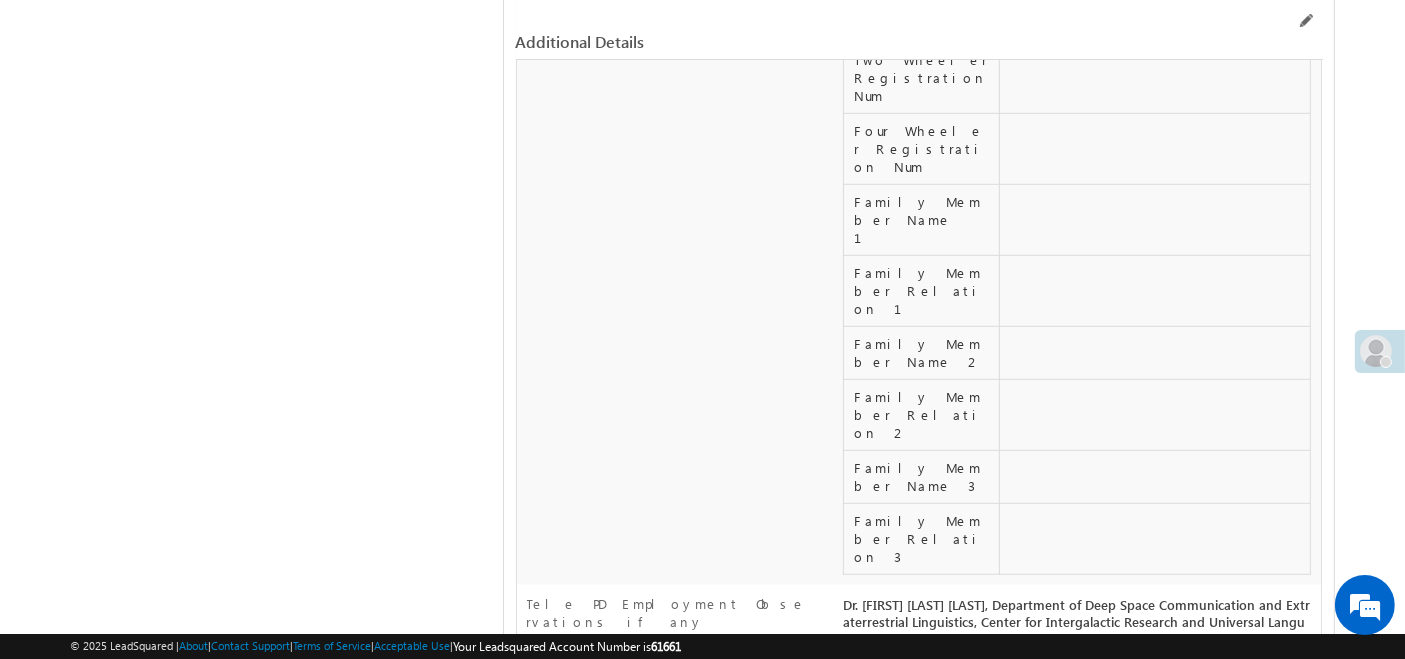 scroll, scrollTop: 0, scrollLeft: 0, axis: both 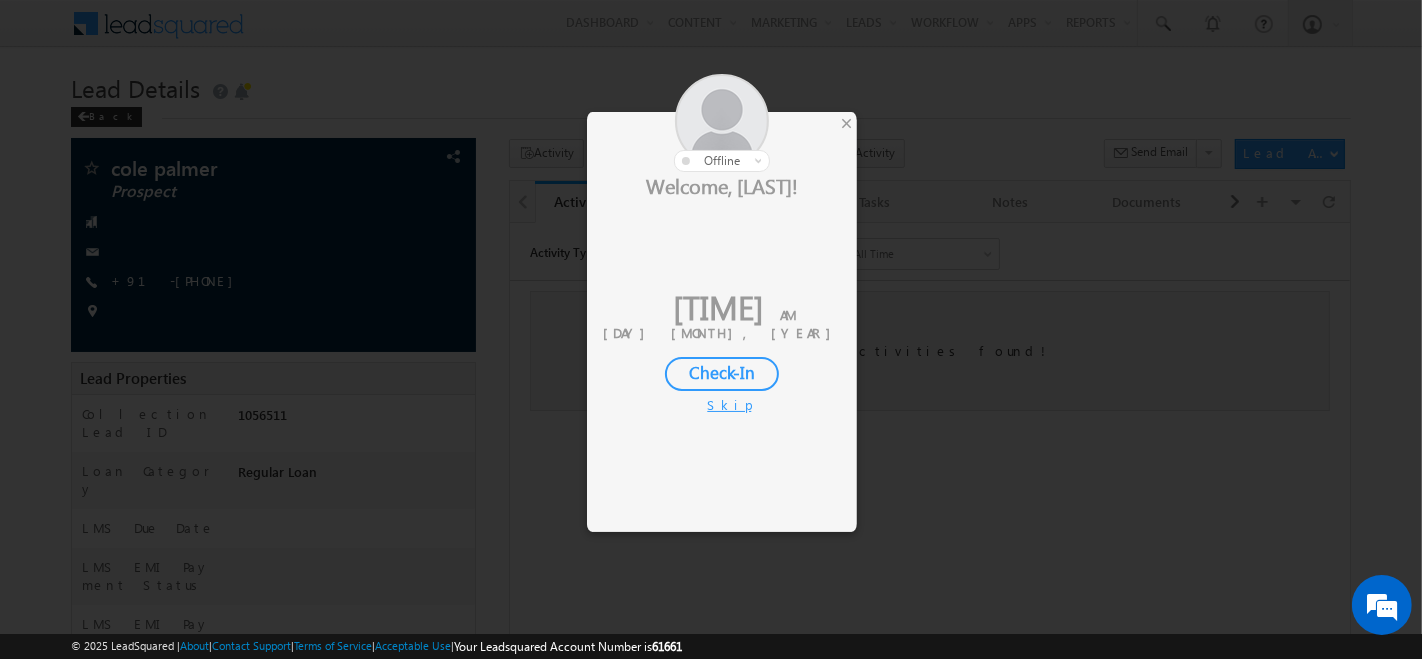 click on "Skip" at bounding box center [722, 405] 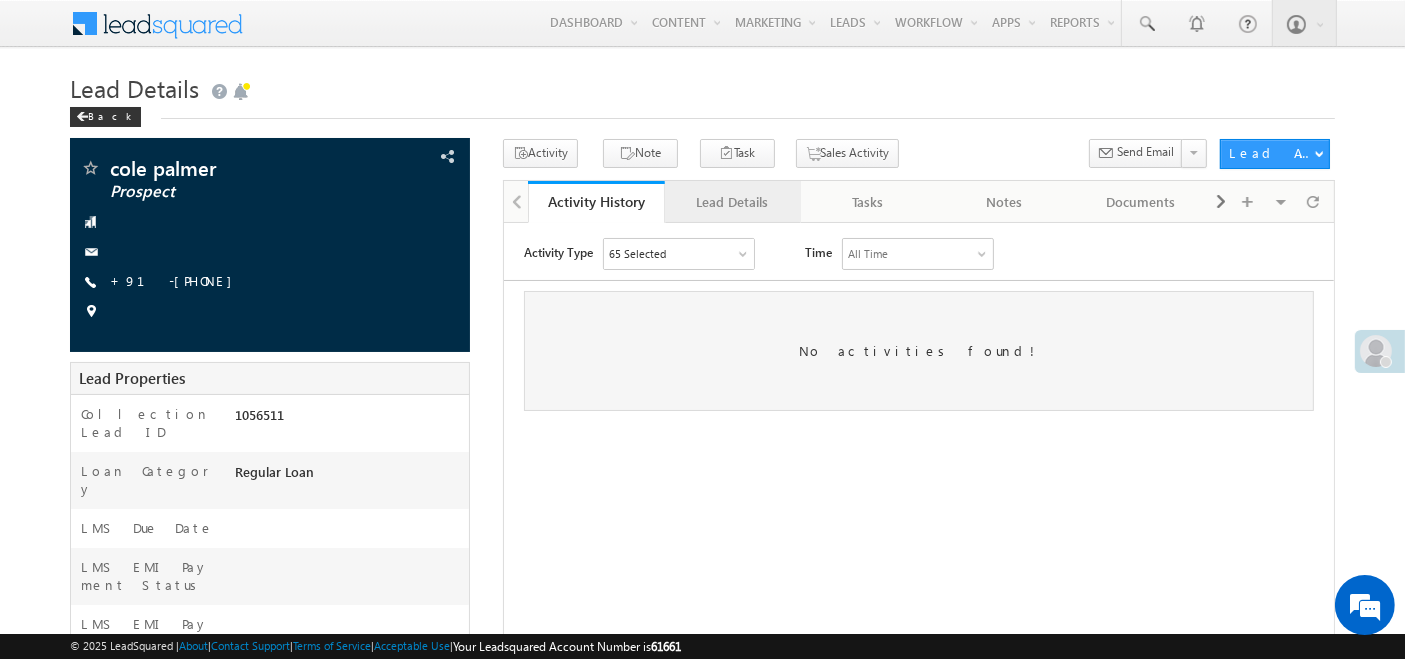 click on "Lead Details" at bounding box center [732, 202] 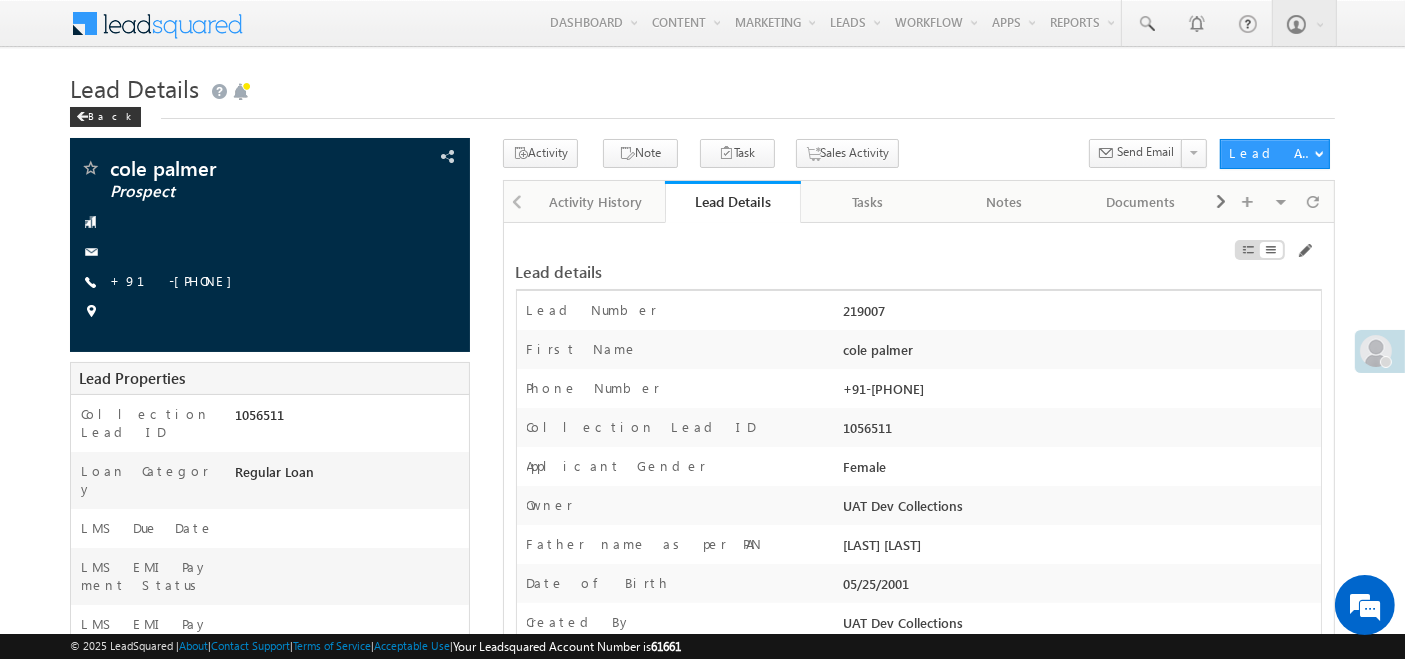 scroll, scrollTop: 0, scrollLeft: 0, axis: both 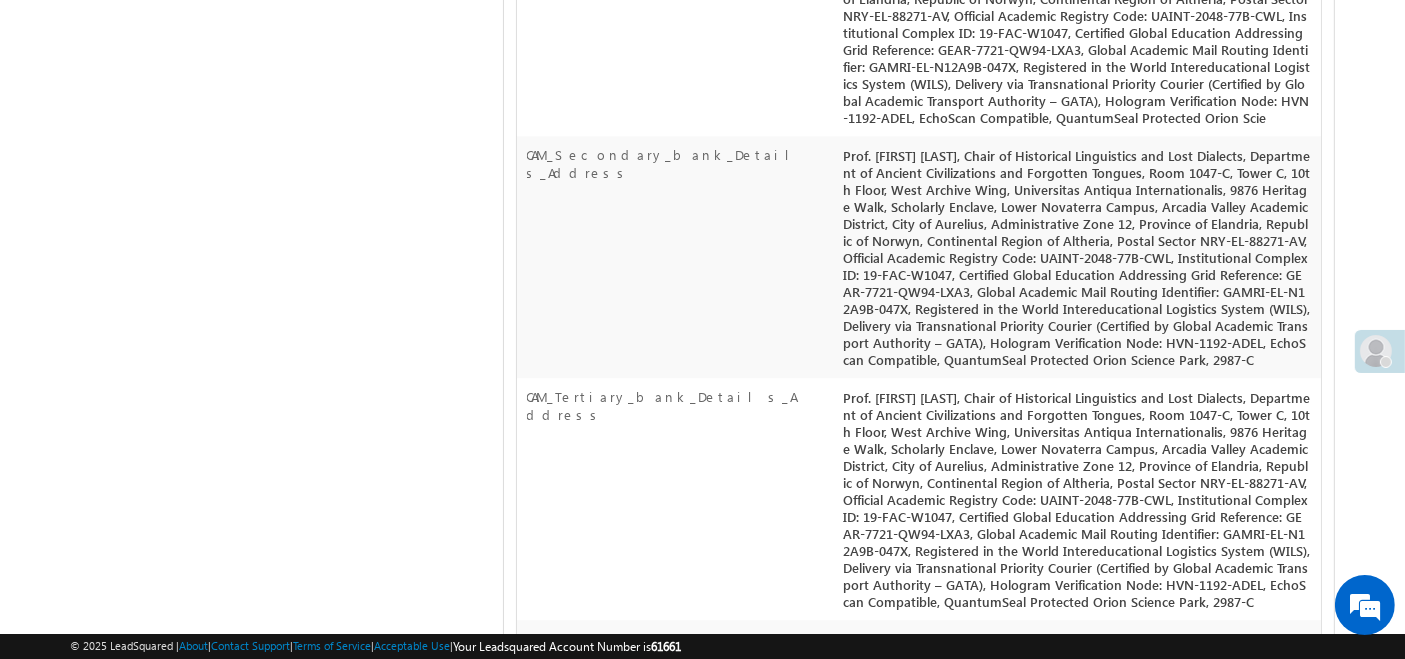 drag, startPoint x: 845, startPoint y: 195, endPoint x: 1217, endPoint y: 398, distance: 423.78415 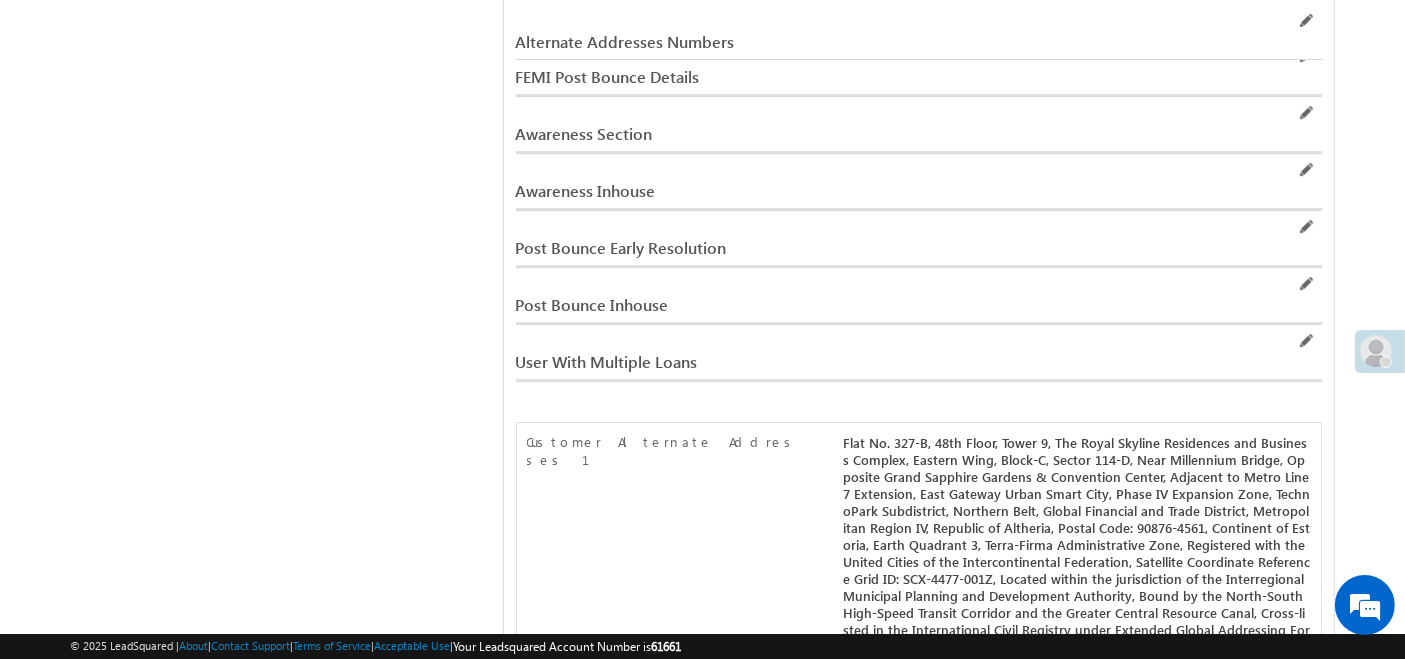 scroll, scrollTop: 13684, scrollLeft: 0, axis: vertical 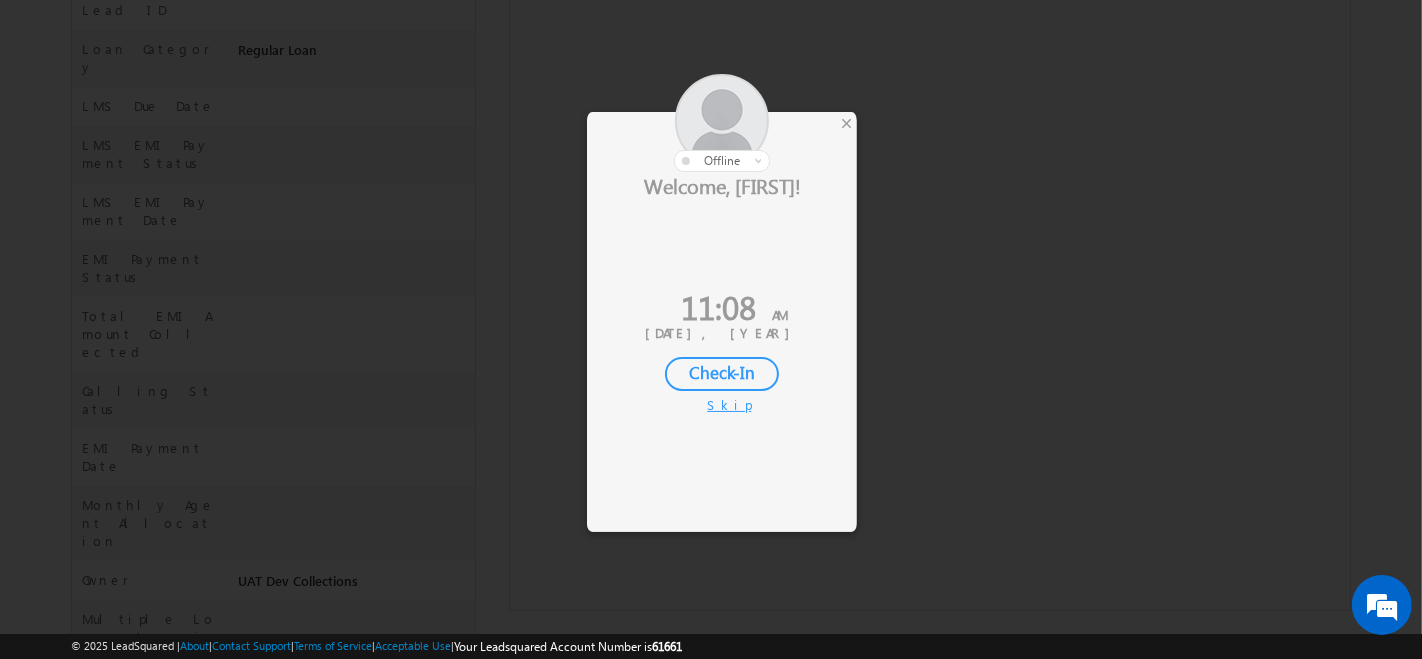 click on "Skip" at bounding box center [722, 405] 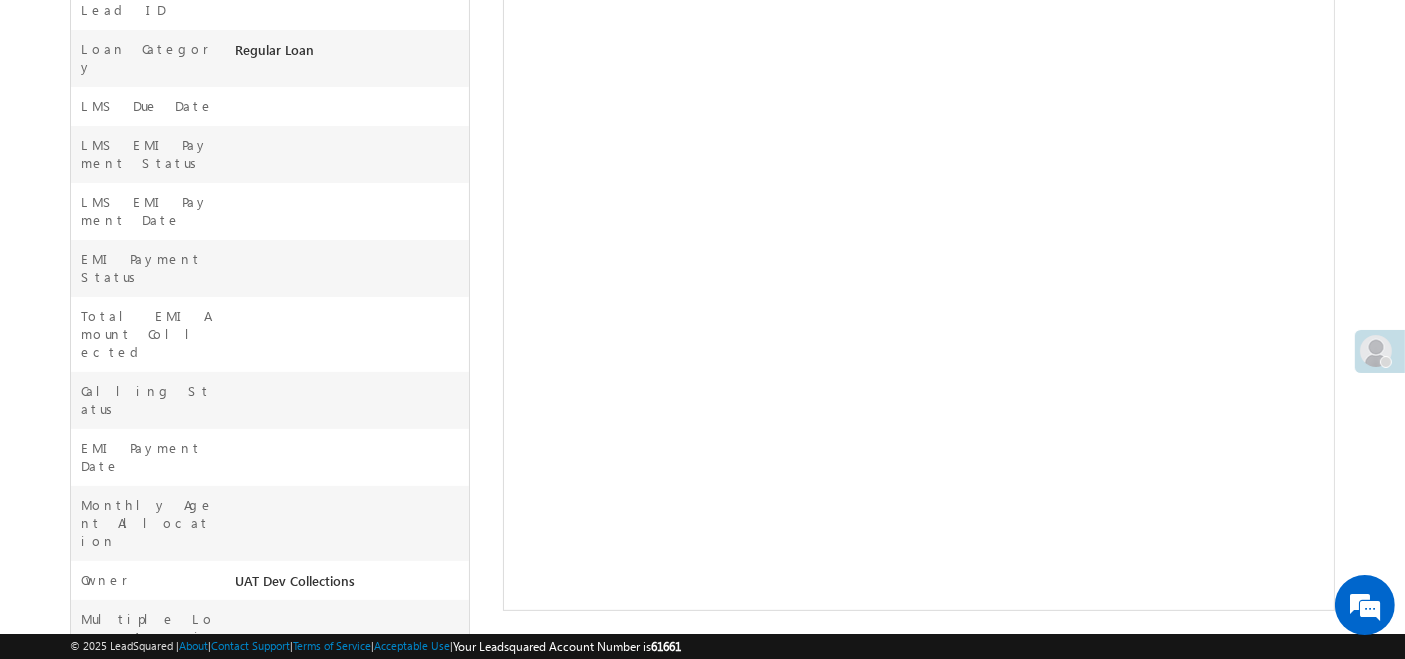 scroll, scrollTop: 0, scrollLeft: 0, axis: both 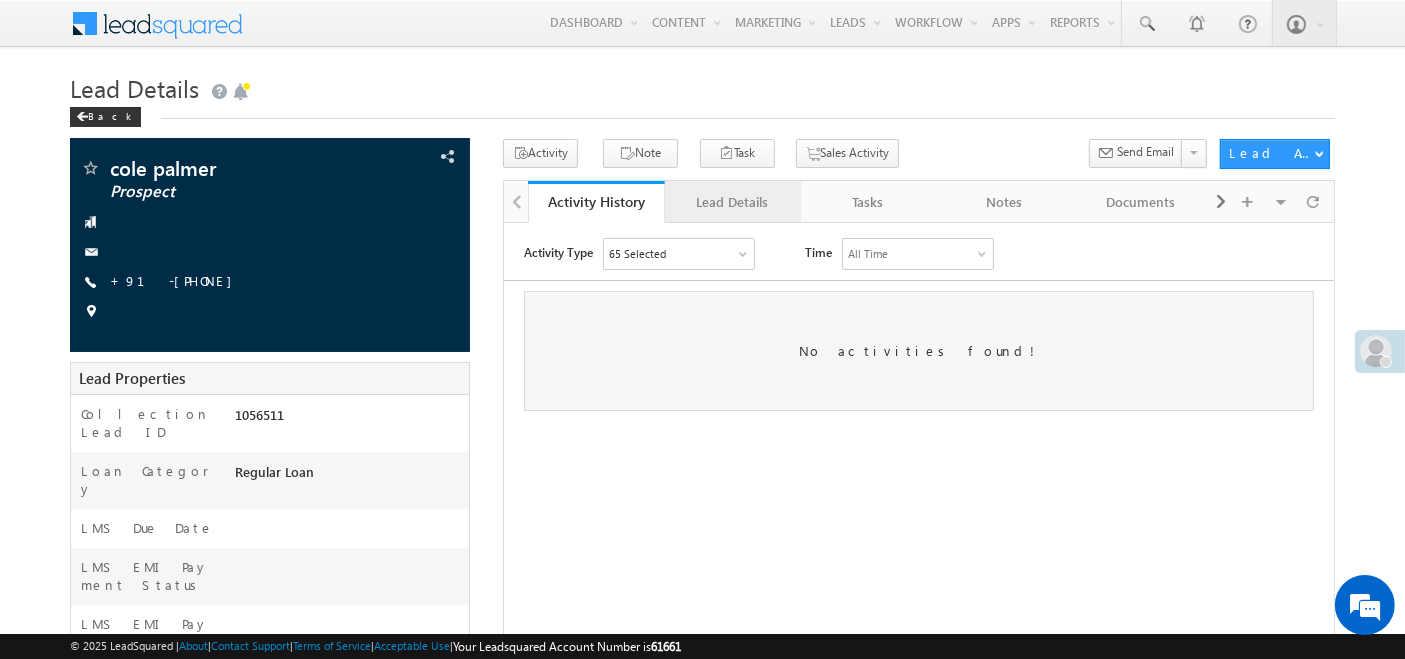 click on "Lead Details" at bounding box center [732, 202] 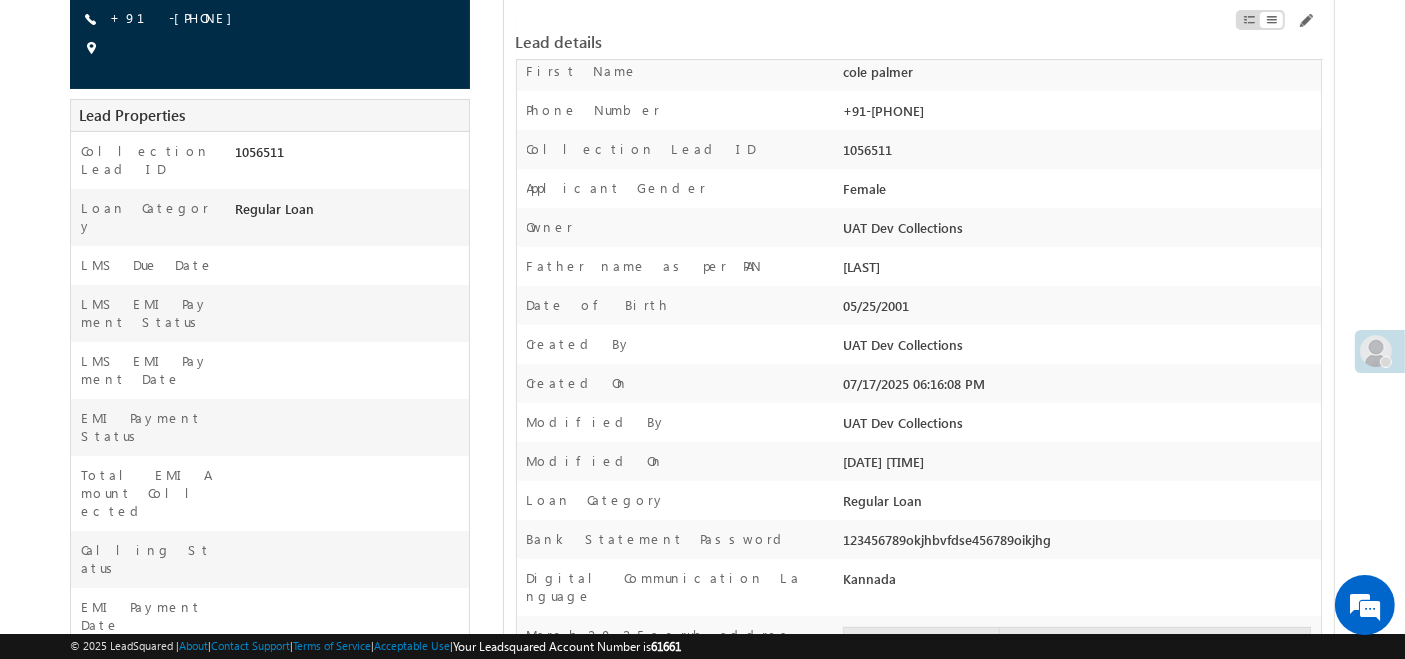 scroll, scrollTop: 0, scrollLeft: 0, axis: both 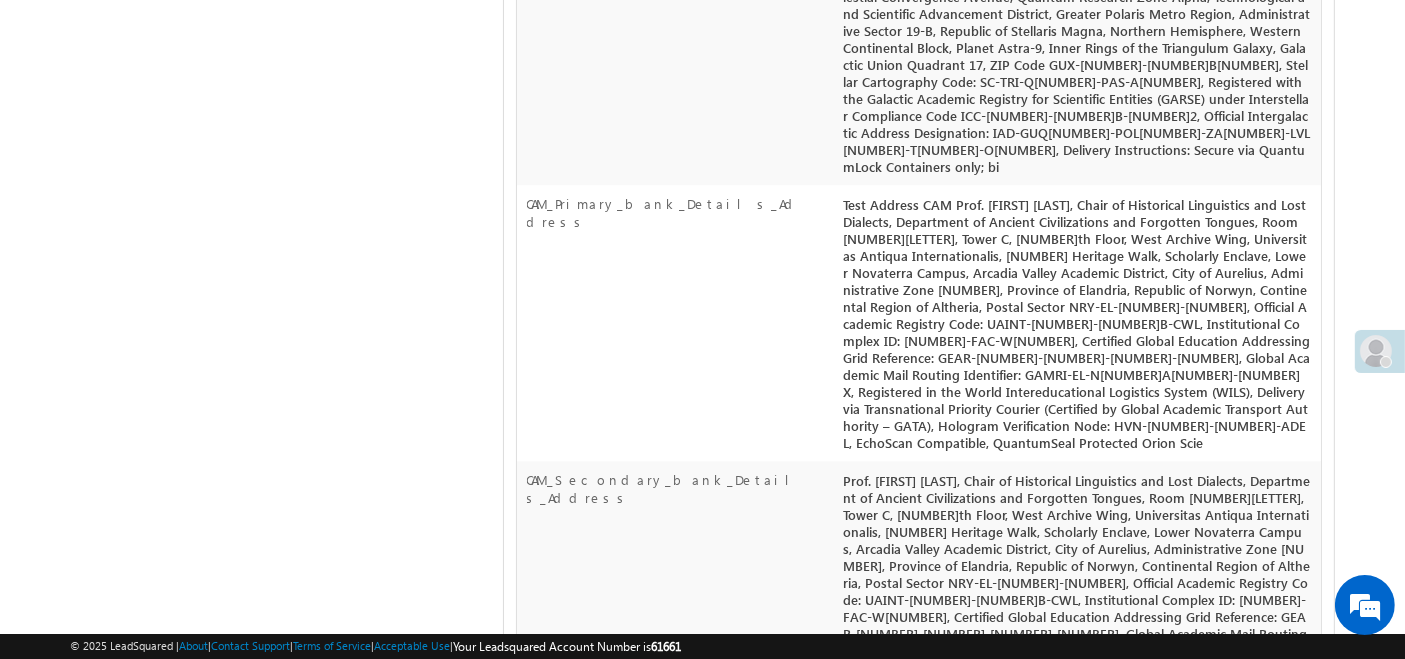 drag, startPoint x: 845, startPoint y: 329, endPoint x: 1229, endPoint y: 544, distance: 440.09204 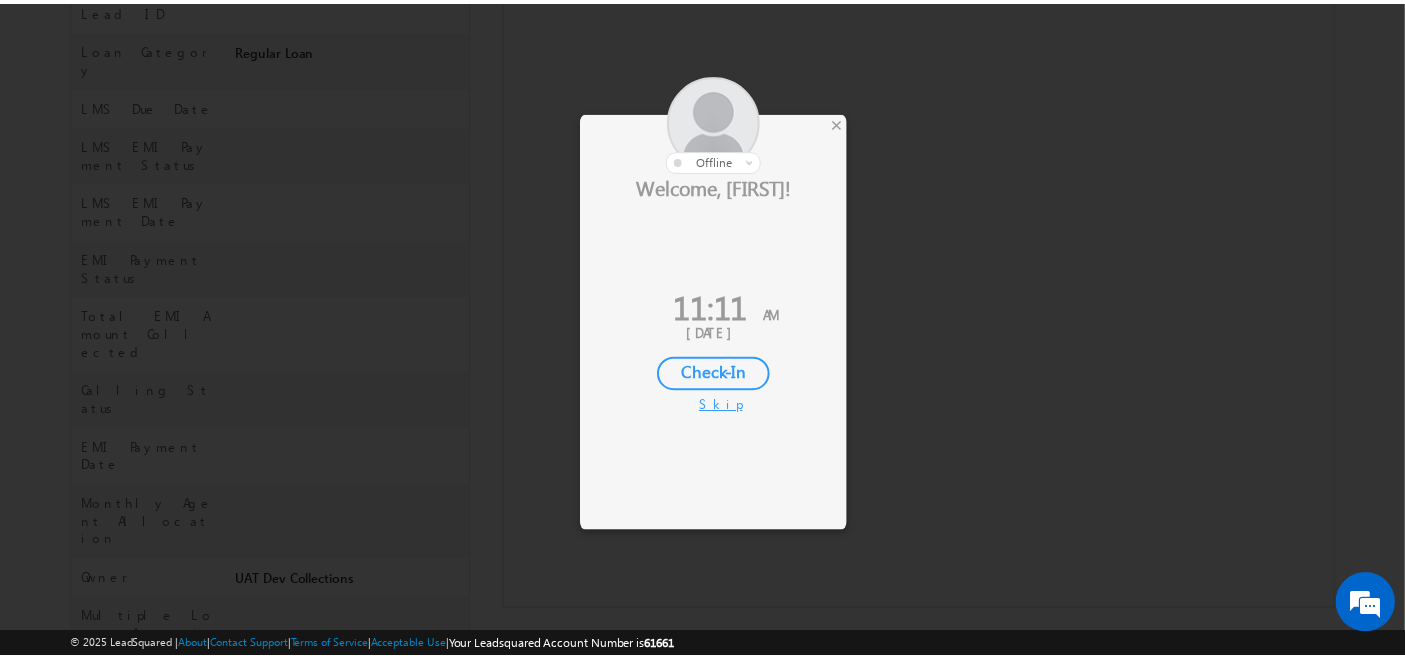 scroll, scrollTop: 0, scrollLeft: 0, axis: both 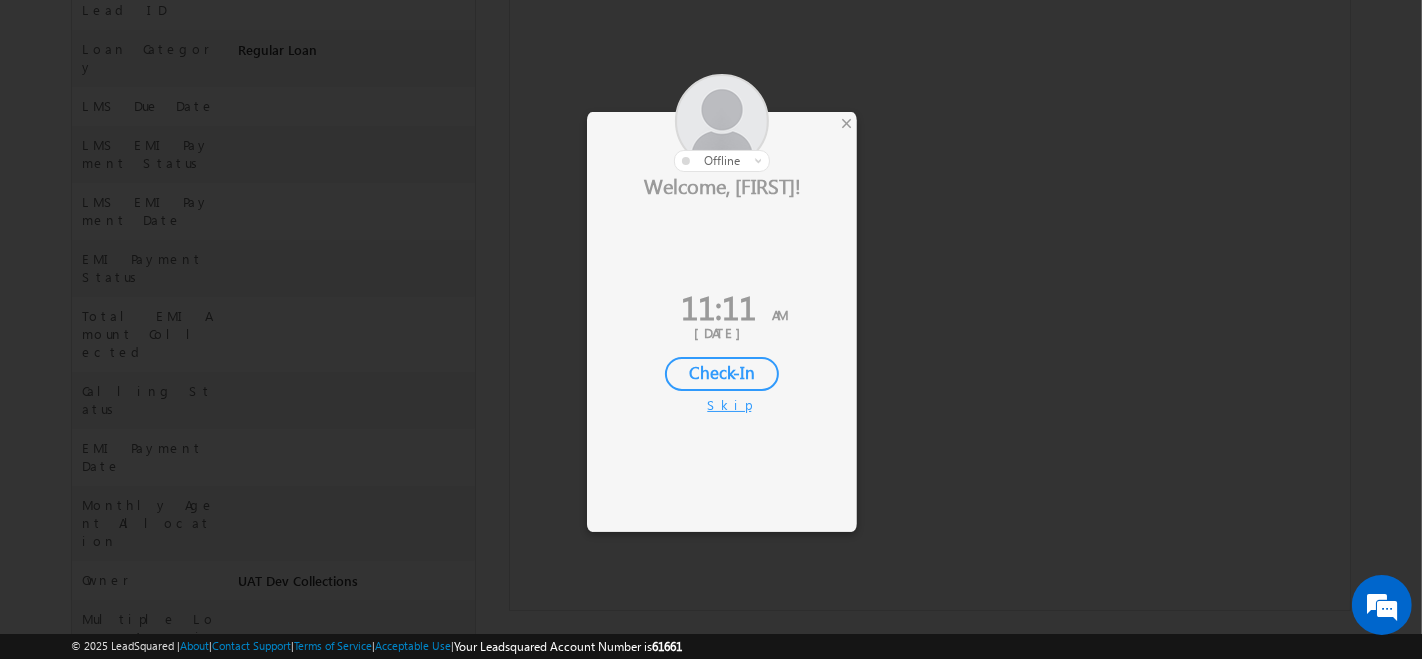 click on "Skip" at bounding box center (722, 405) 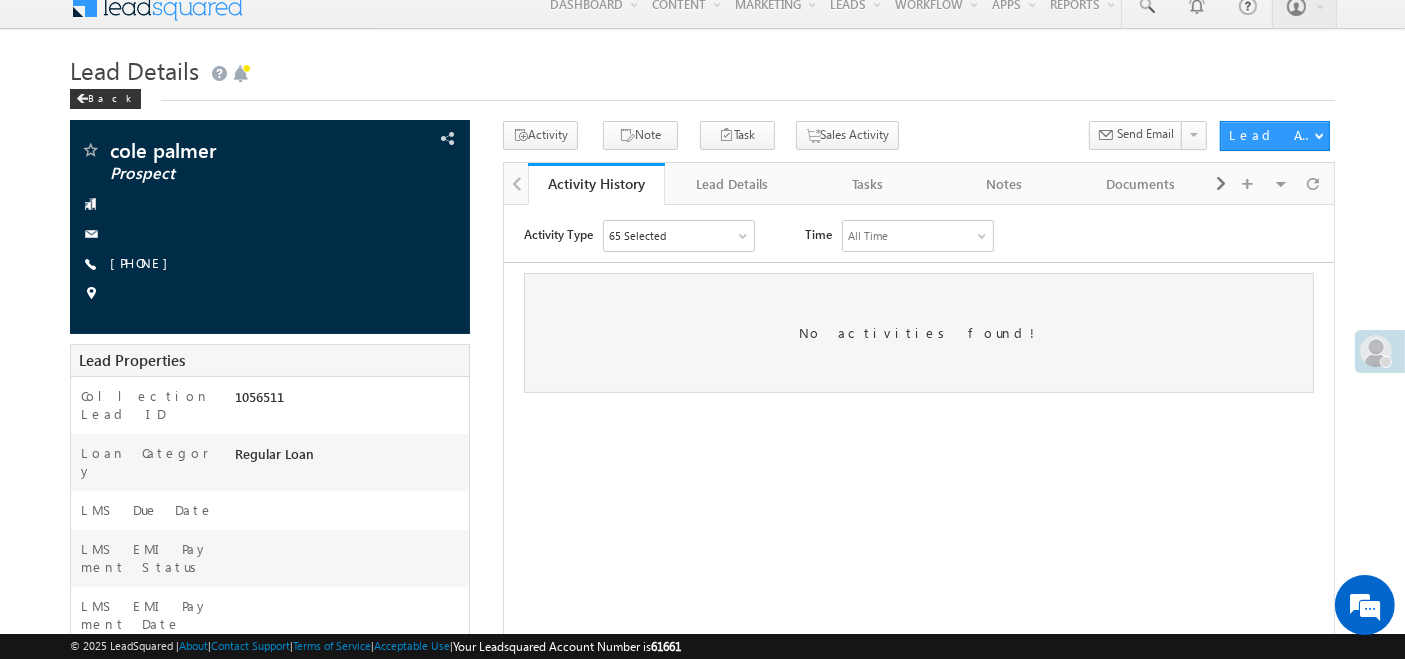 scroll, scrollTop: 0, scrollLeft: 0, axis: both 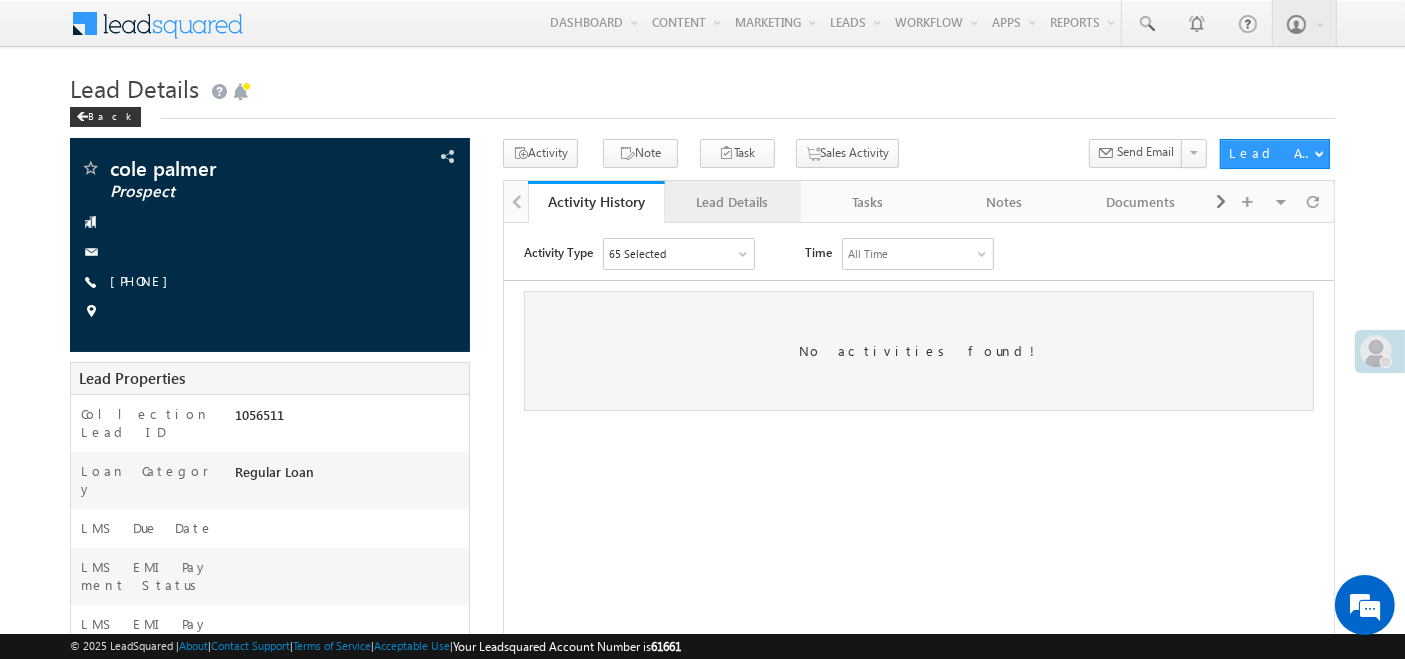 click on "Lead Details" at bounding box center (732, 202) 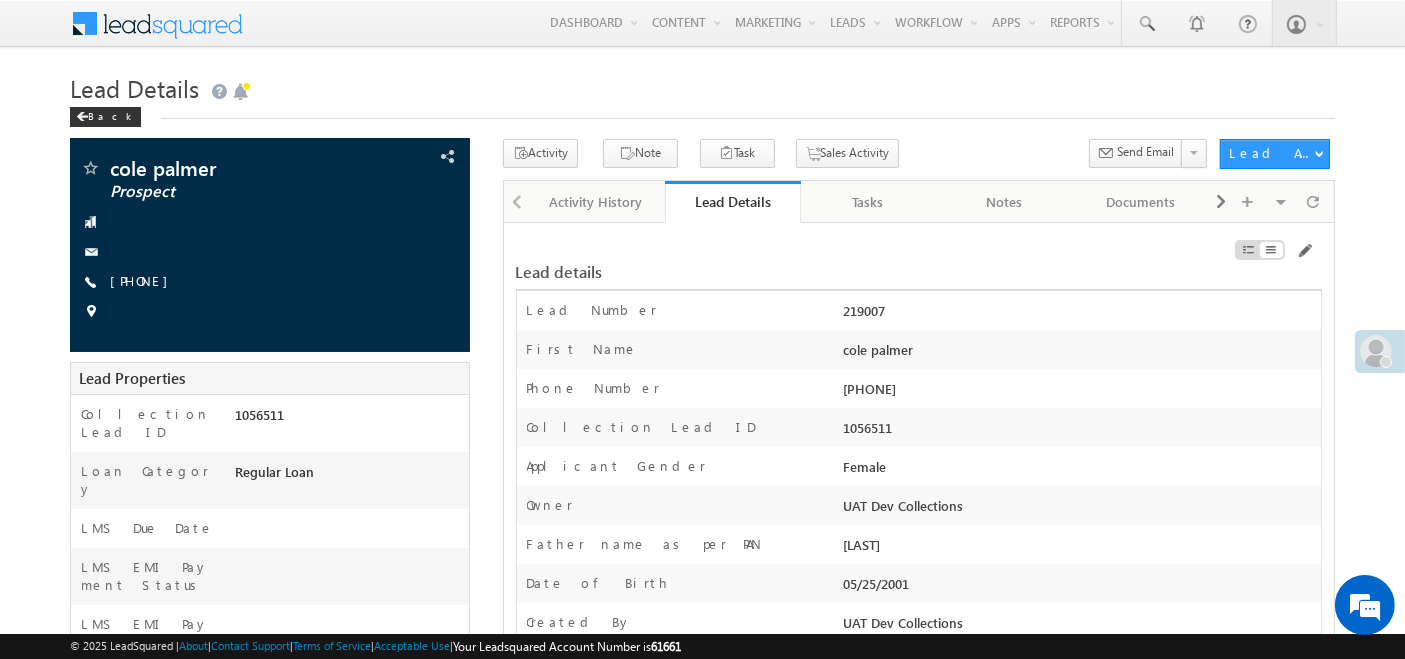 scroll, scrollTop: 0, scrollLeft: 0, axis: both 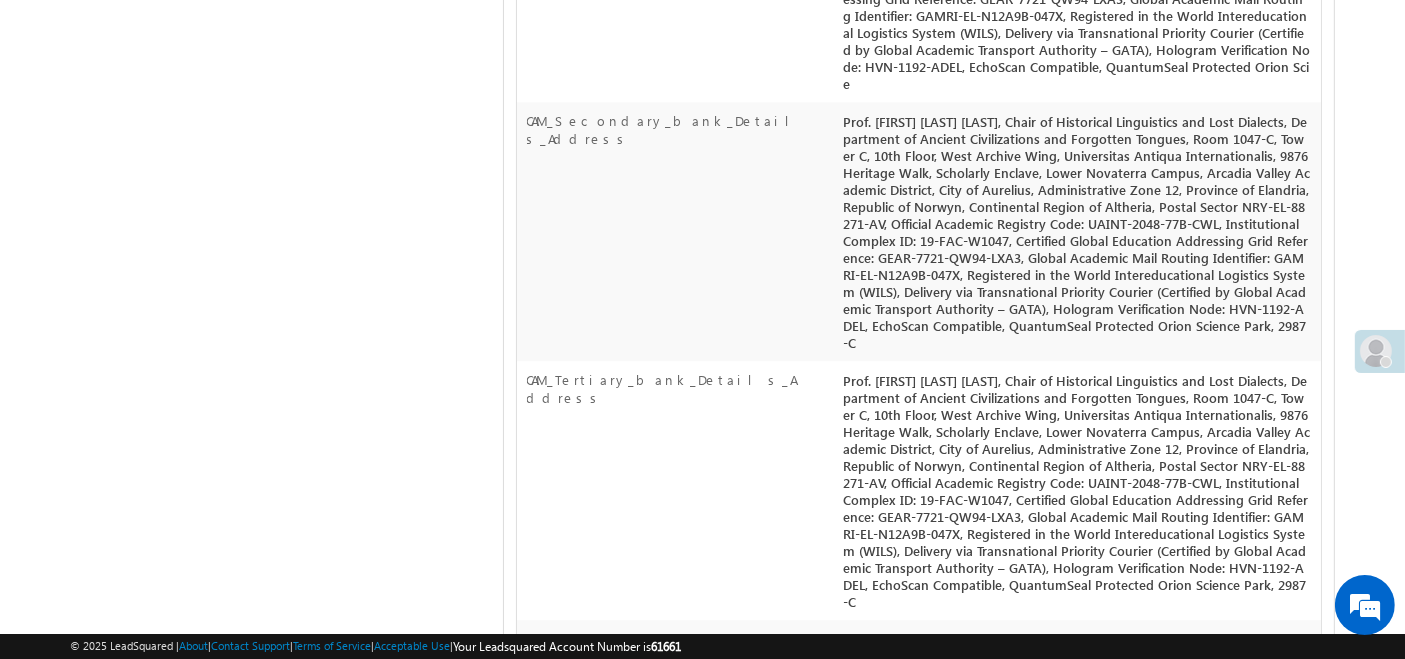 drag, startPoint x: 1138, startPoint y: 431, endPoint x: 1215, endPoint y: 160, distance: 281.7268 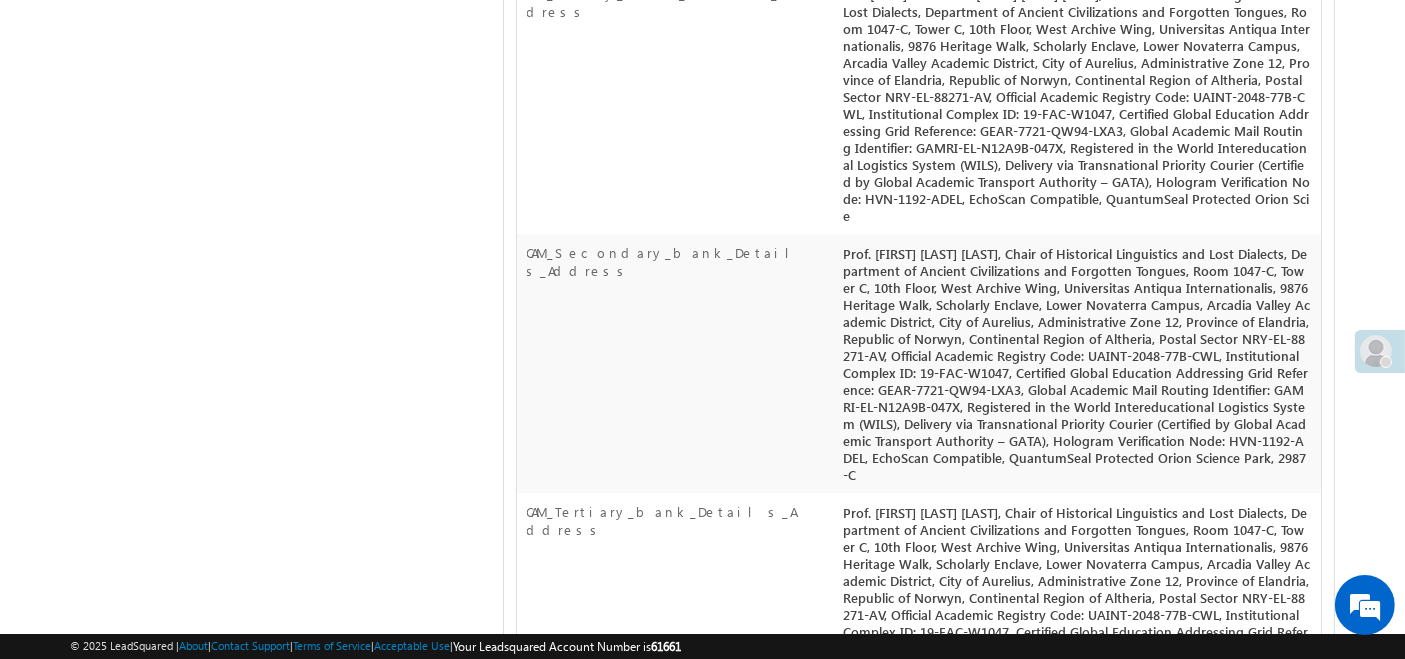 scroll, scrollTop: 12512, scrollLeft: 0, axis: vertical 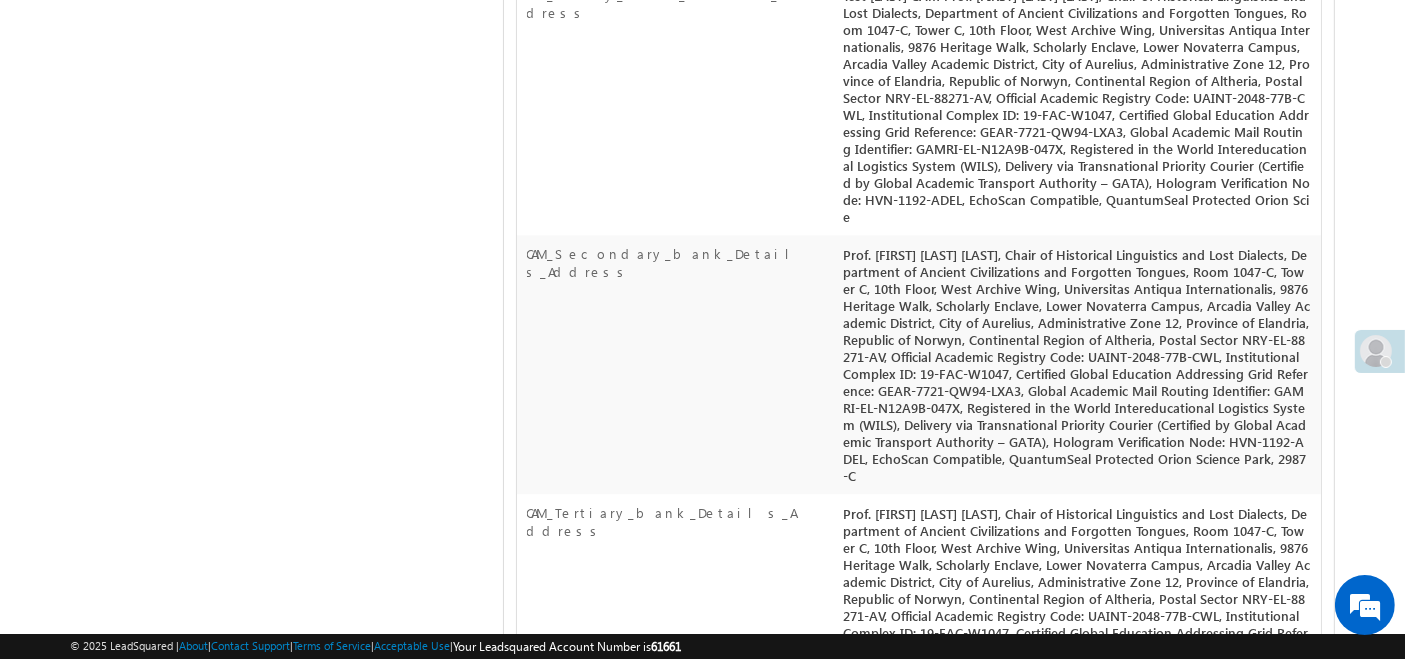 click on "Customer Alternate Addresses 1" at bounding box center [678, 1659] 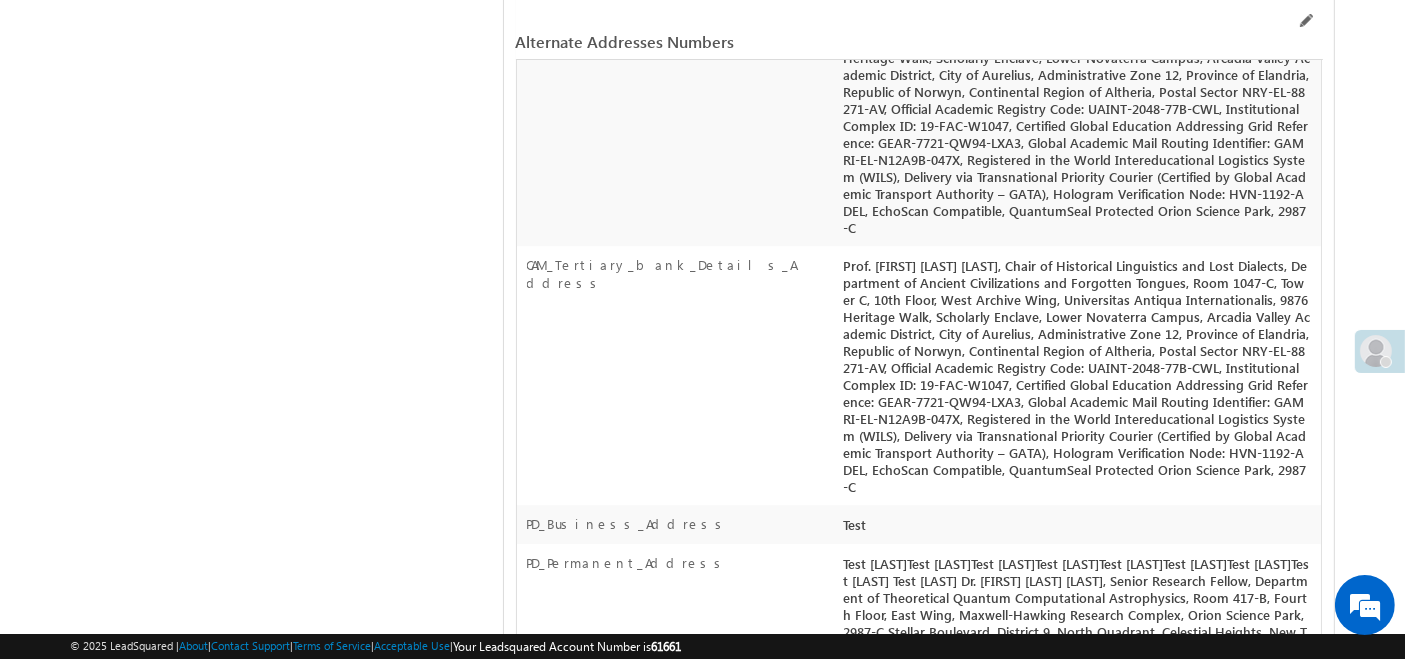scroll, scrollTop: 12765, scrollLeft: 0, axis: vertical 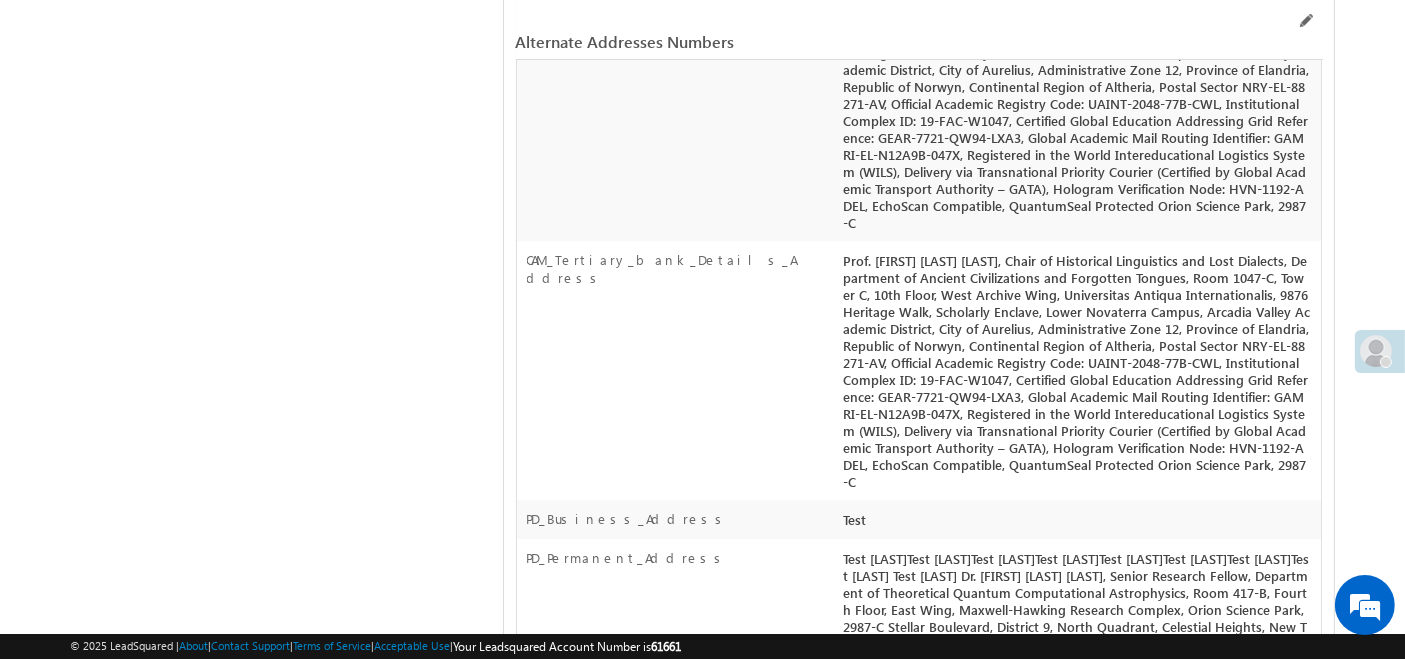 drag, startPoint x: 845, startPoint y: 263, endPoint x: 929, endPoint y: 267, distance: 84.095184 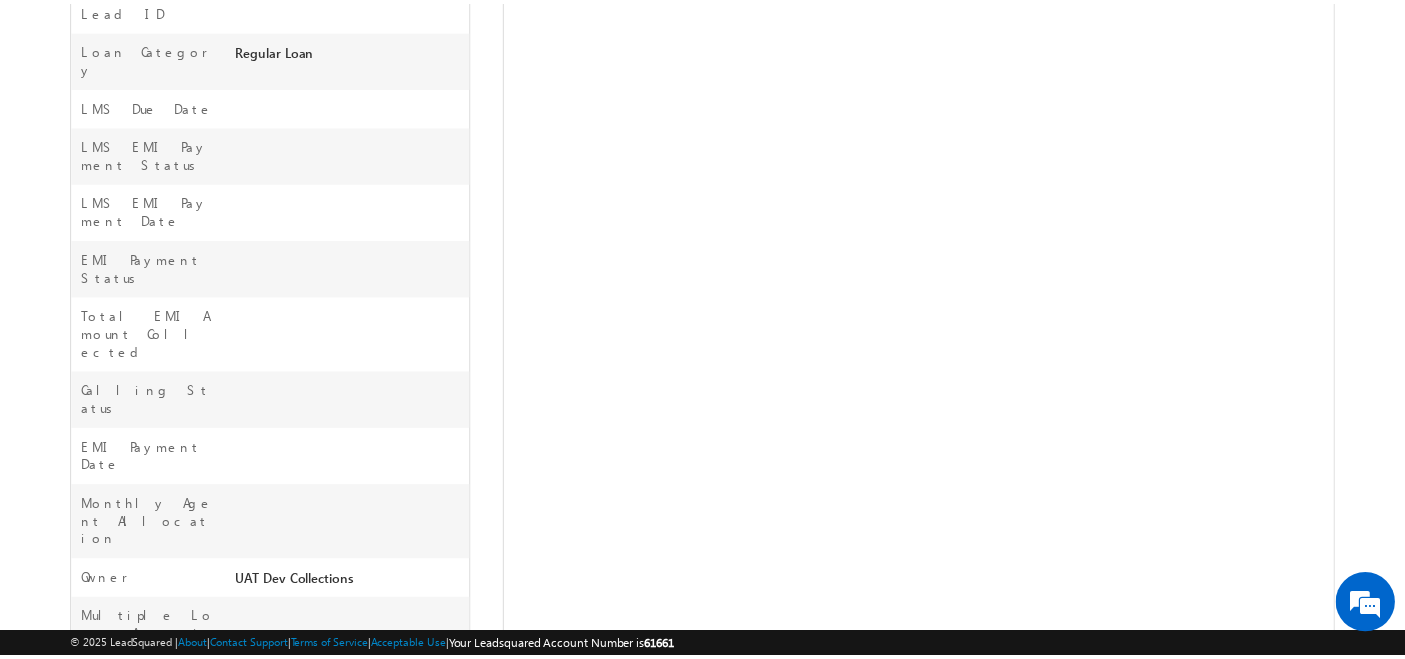 scroll, scrollTop: 0, scrollLeft: 0, axis: both 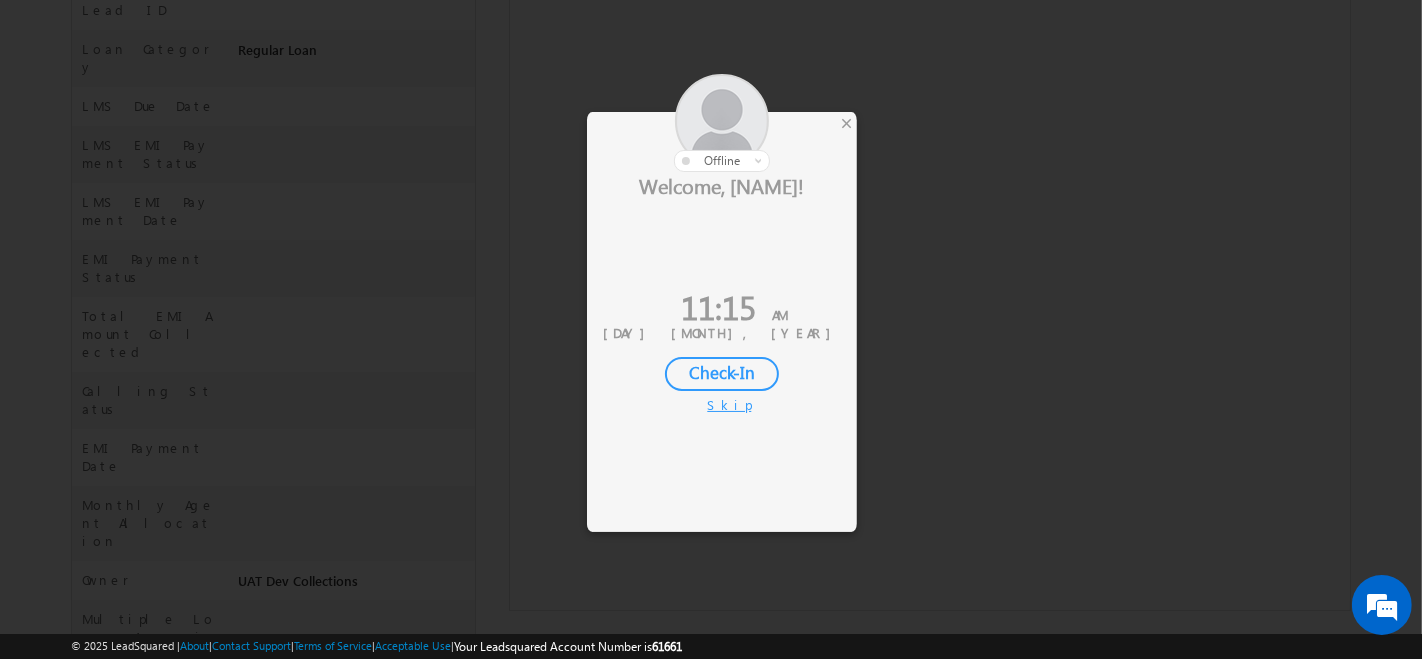 click on "Skip" at bounding box center (722, 405) 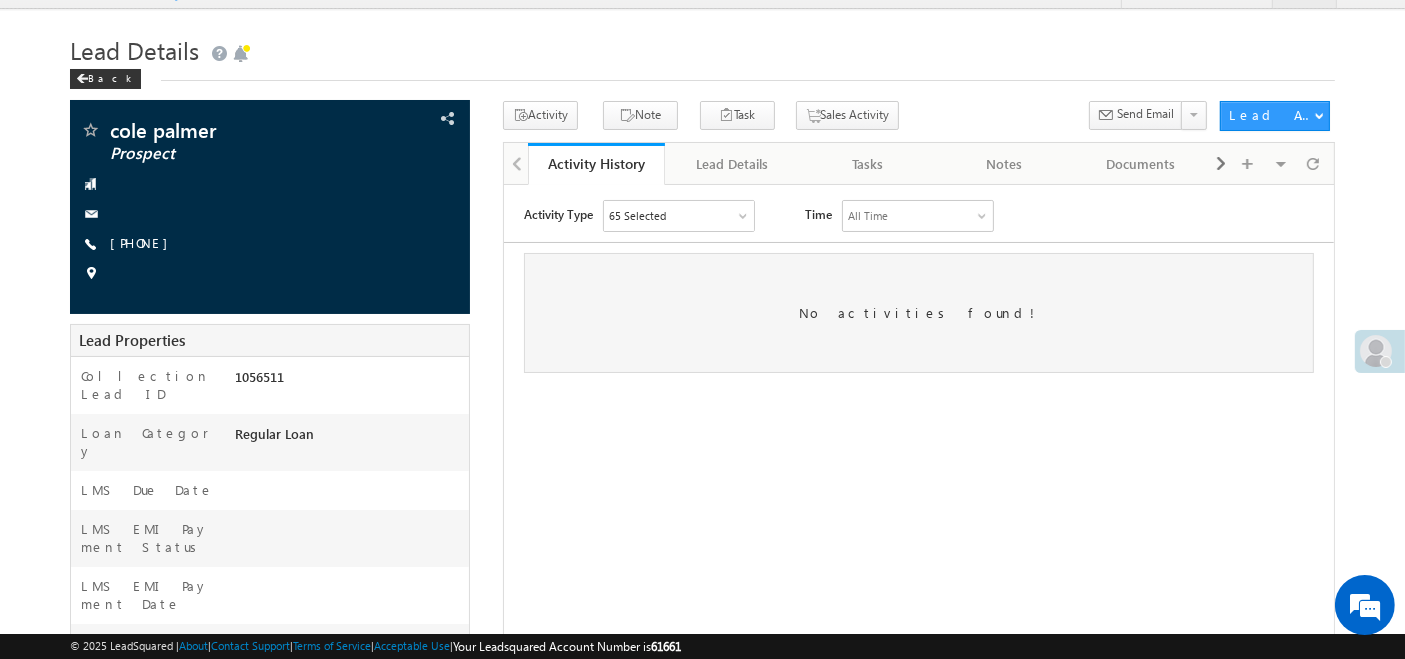 scroll, scrollTop: 0, scrollLeft: 0, axis: both 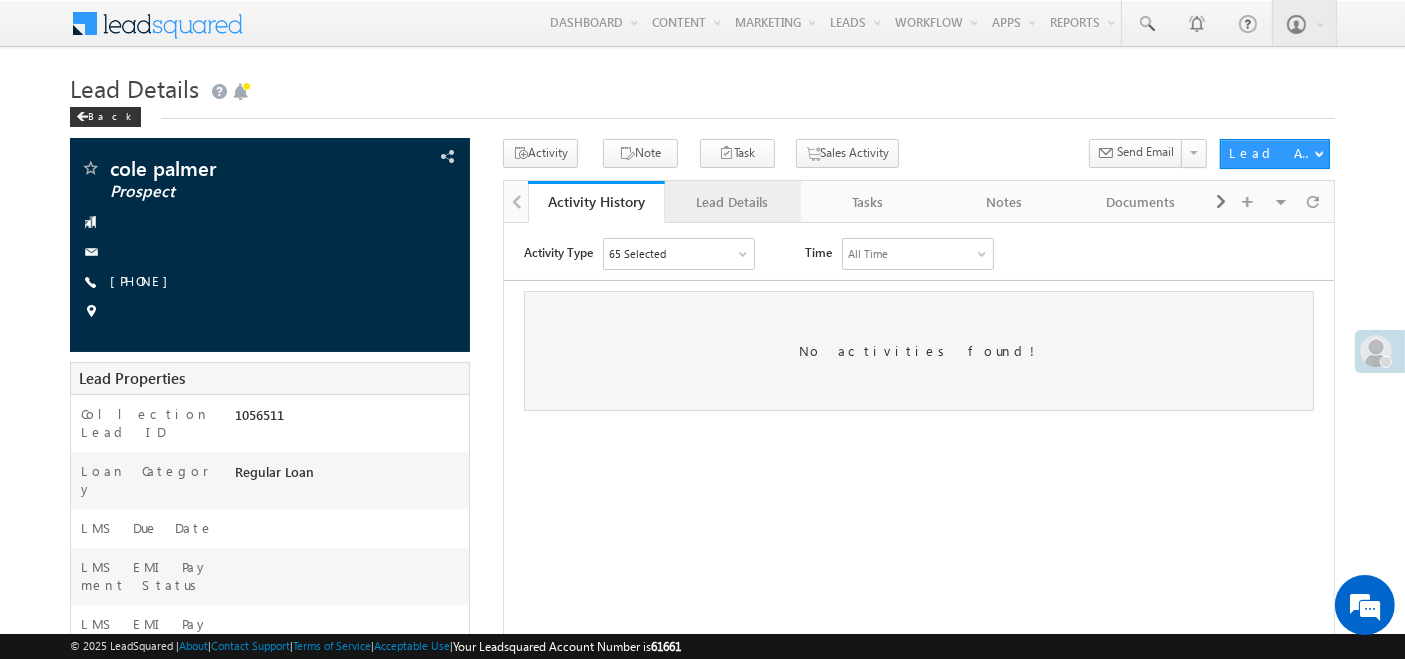 click on "Lead Details" at bounding box center [732, 202] 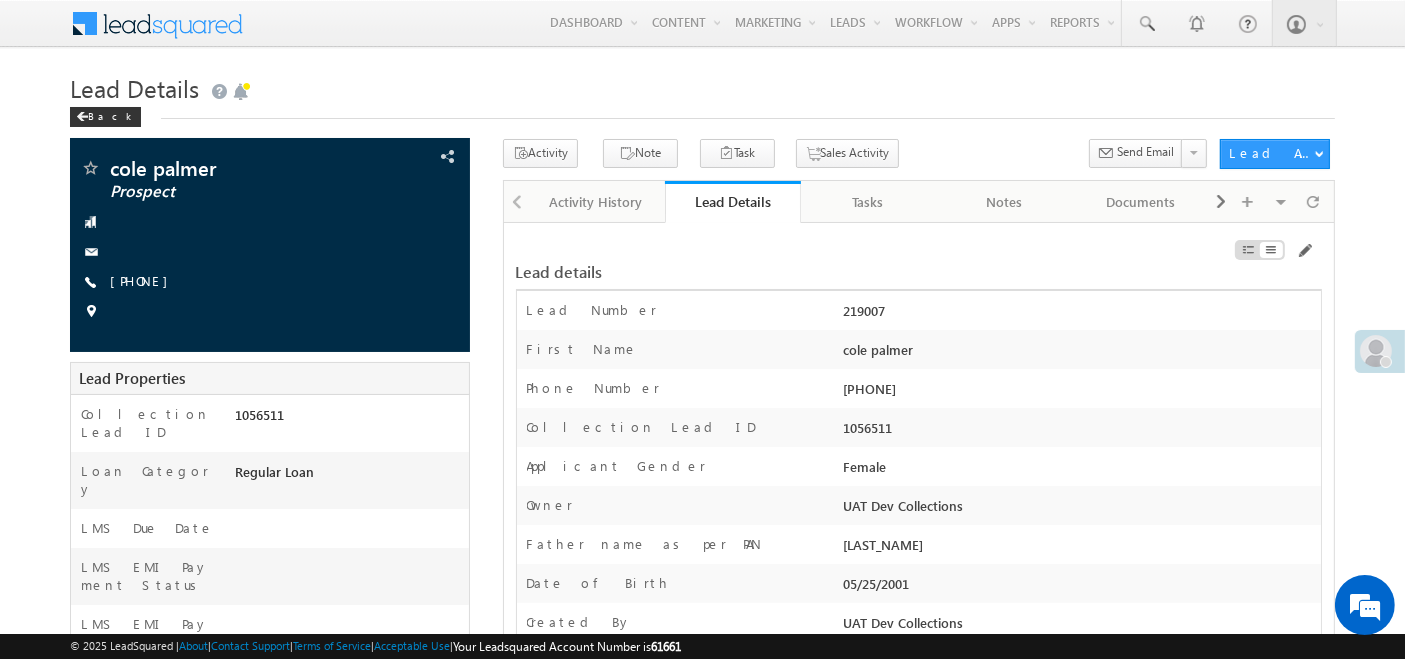 scroll, scrollTop: 0, scrollLeft: 0, axis: both 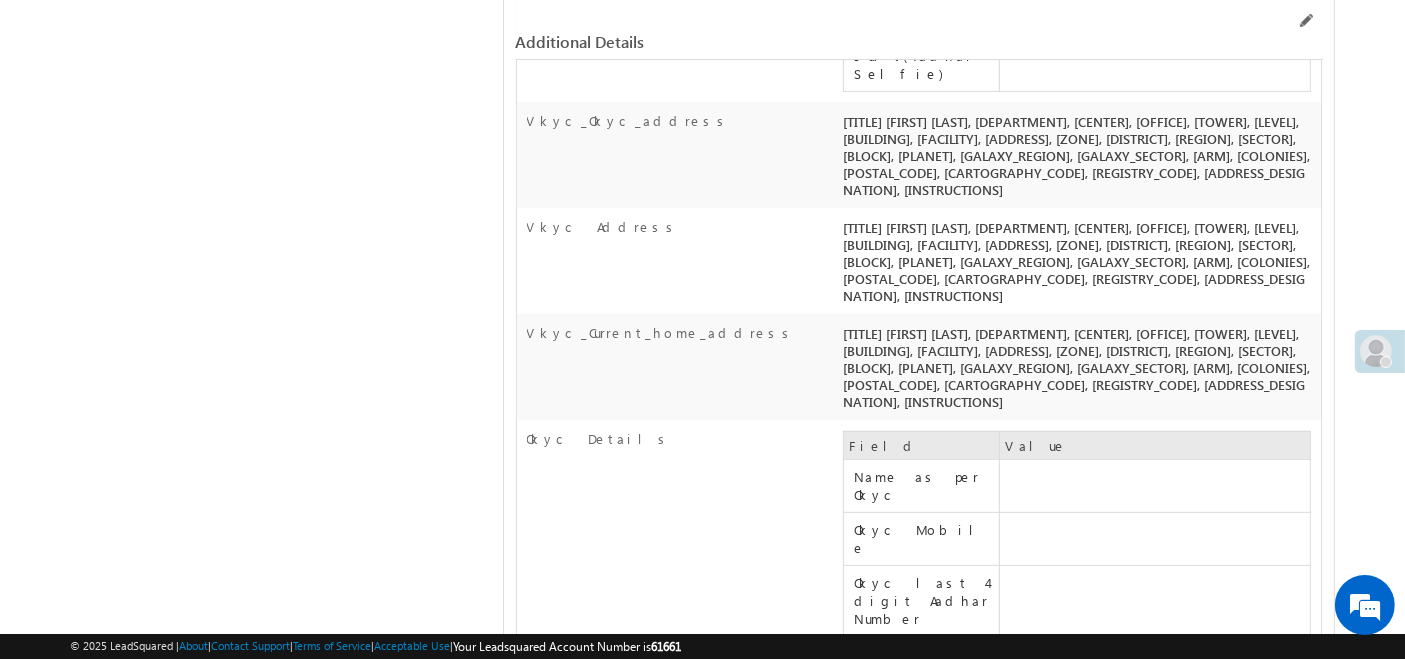 click on "Tele PD PF / ESI Verified" at bounding box center [921, 845] 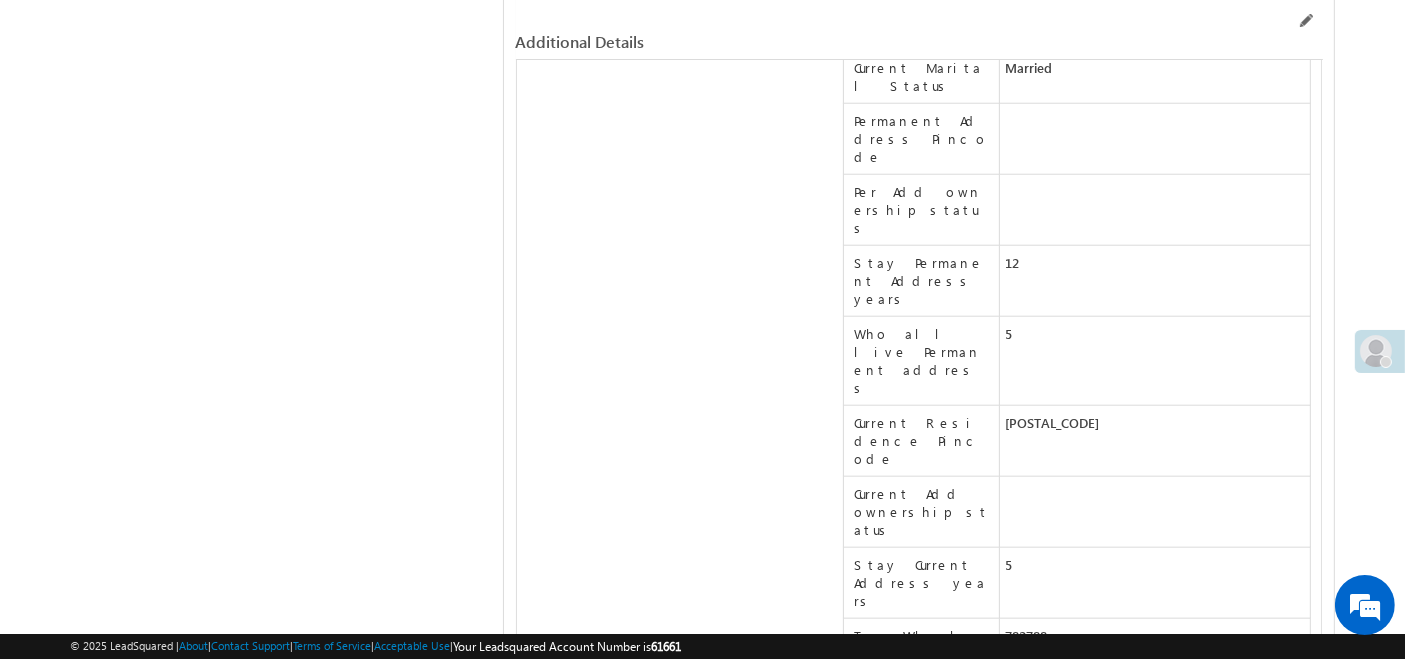 scroll, scrollTop: 9975, scrollLeft: 0, axis: vertical 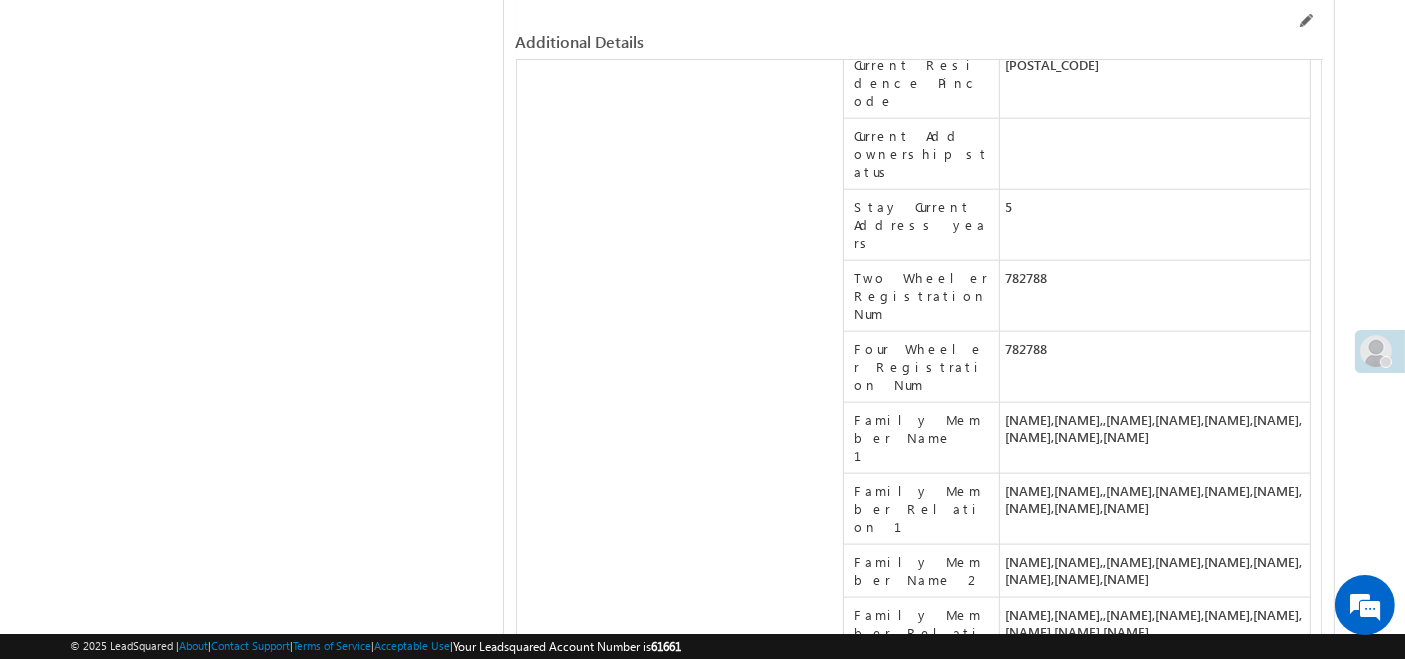 drag, startPoint x: 527, startPoint y: 332, endPoint x: 716, endPoint y: 324, distance: 189.16924 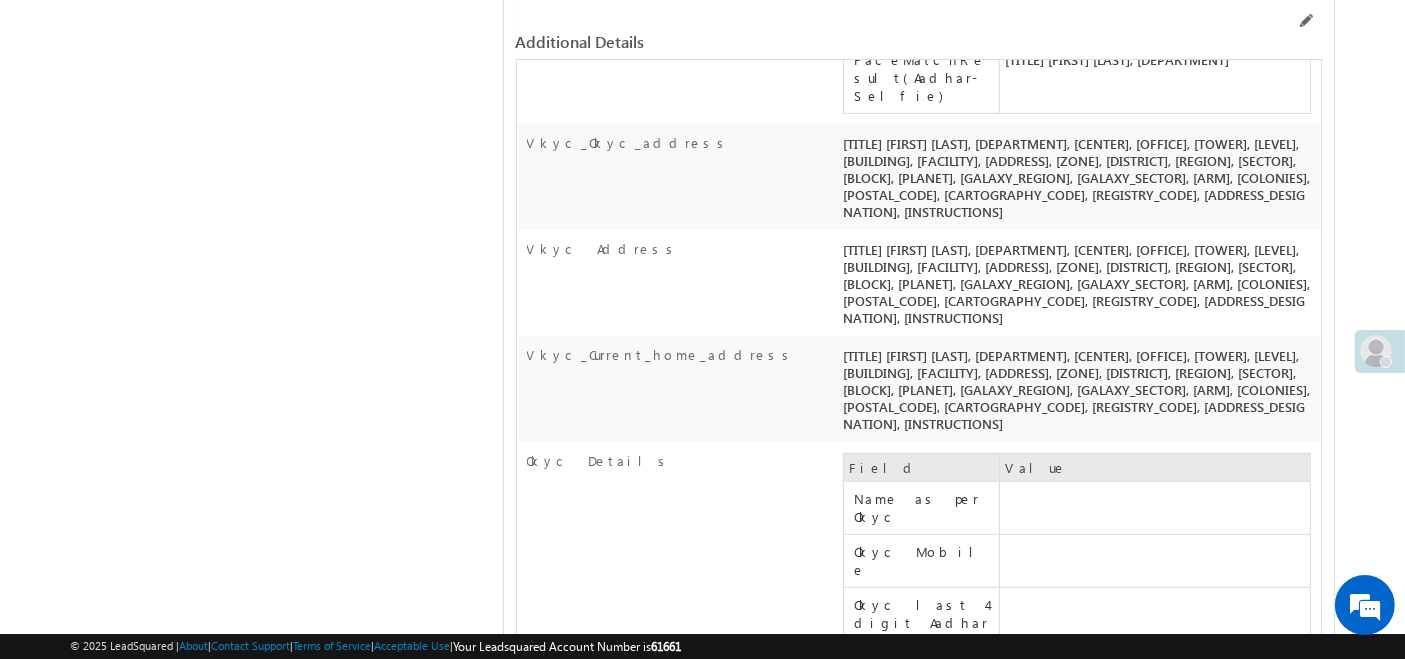 scroll, scrollTop: 9599, scrollLeft: 0, axis: vertical 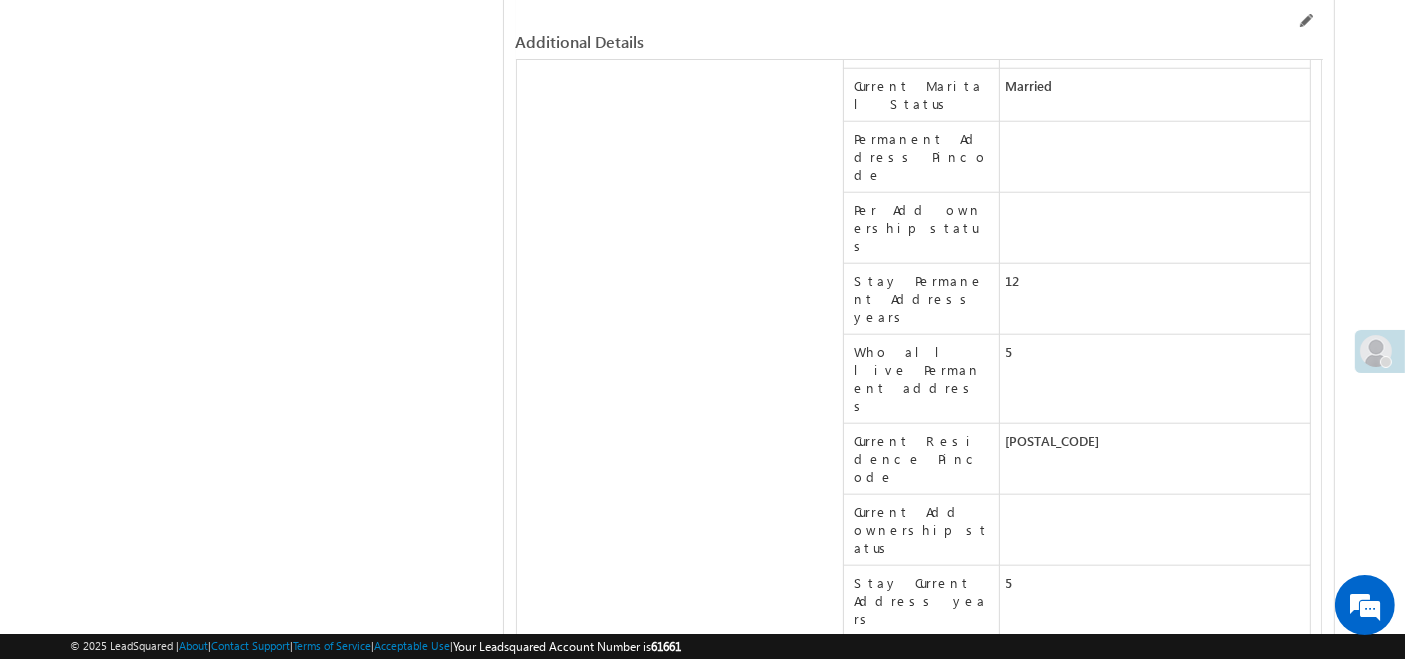 drag, startPoint x: 526, startPoint y: 372, endPoint x: 764, endPoint y: 374, distance: 238.0084 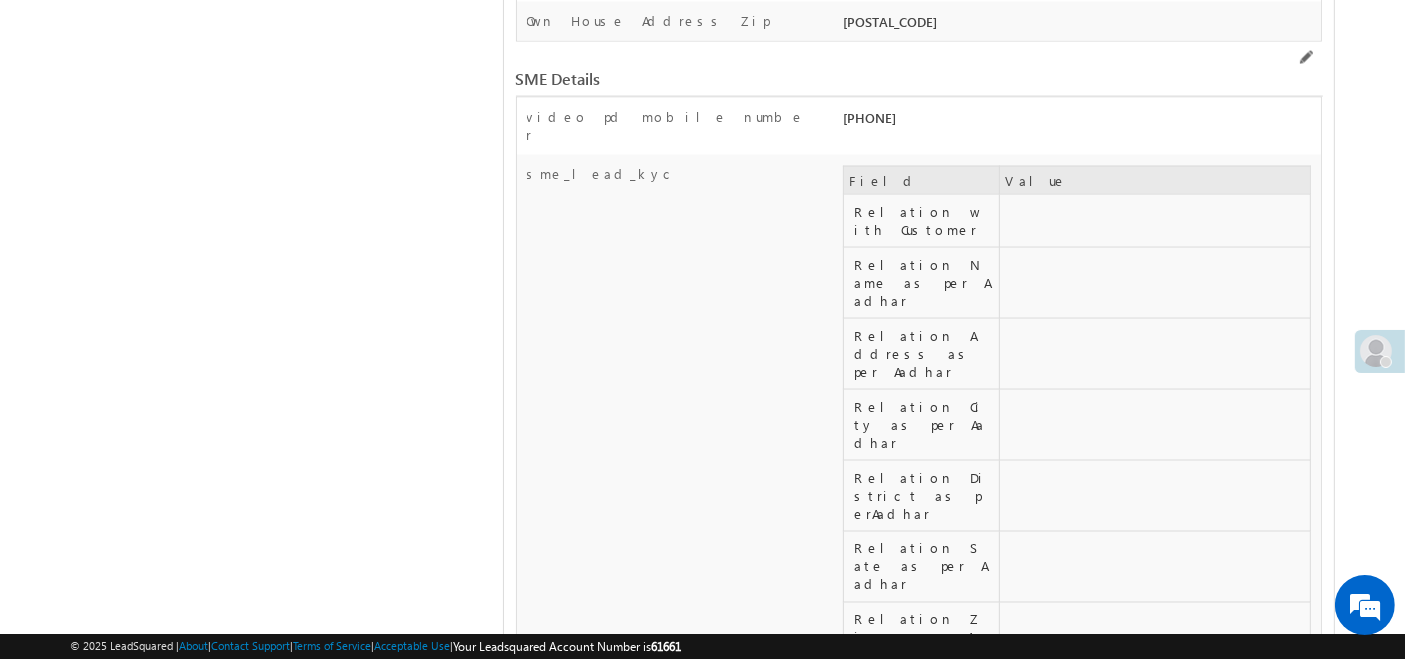 scroll, scrollTop: 5958, scrollLeft: 0, axis: vertical 